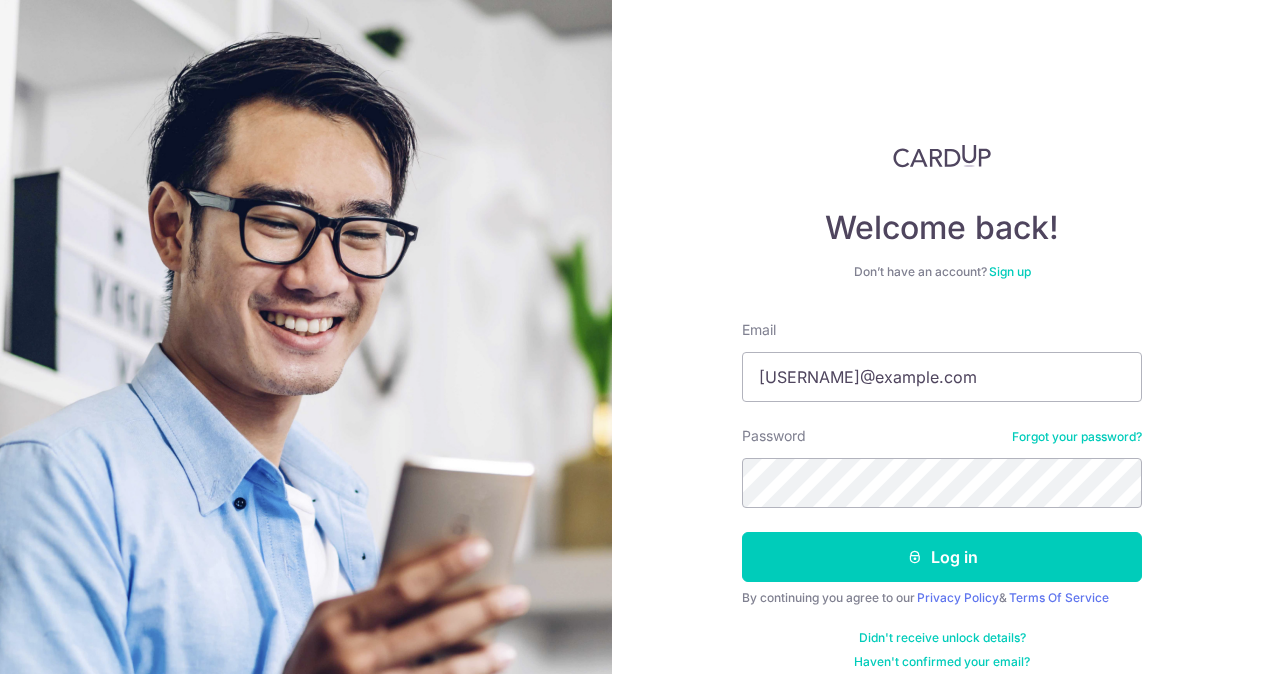 scroll, scrollTop: 0, scrollLeft: 0, axis: both 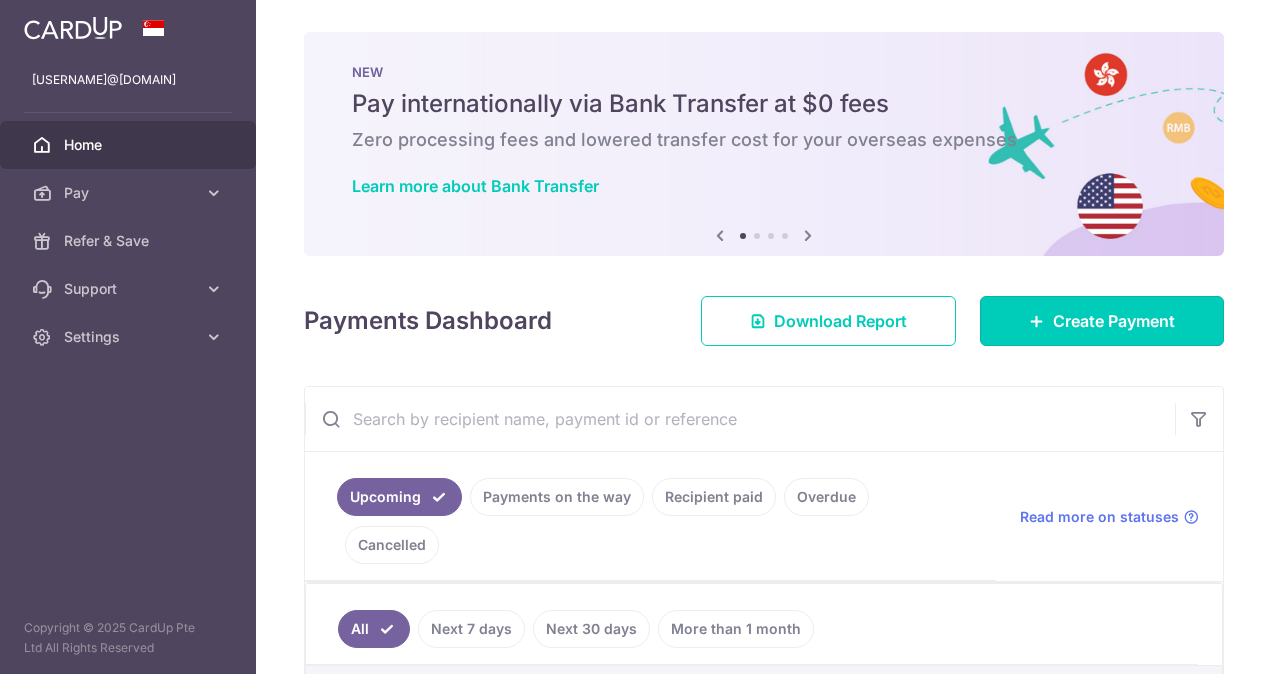 click on "Create Payment" at bounding box center [1114, 321] 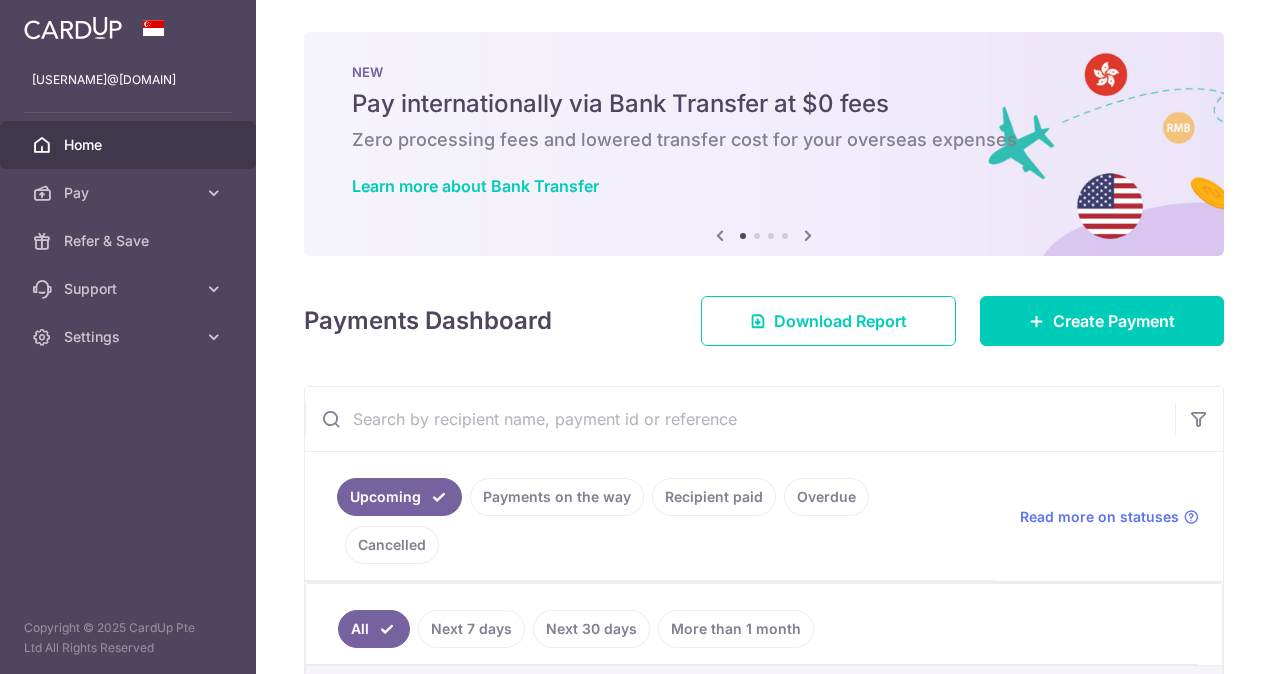 scroll, scrollTop: 0, scrollLeft: 0, axis: both 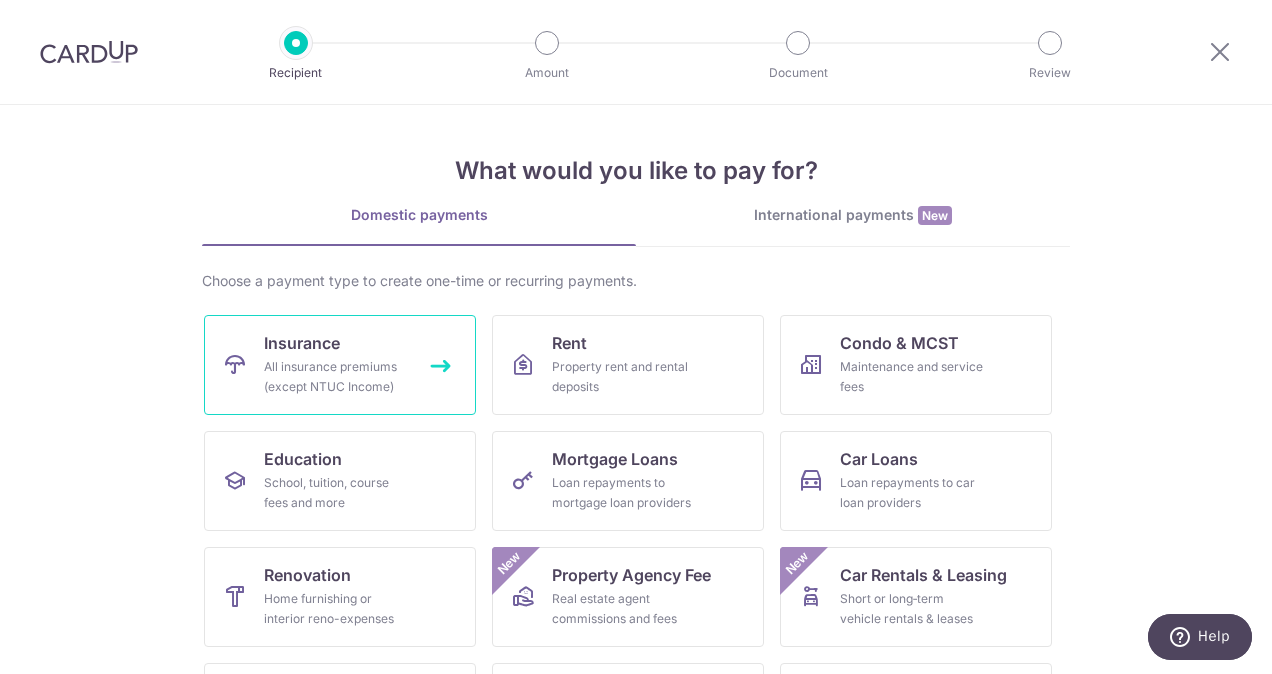click on "All insurance premiums (except NTUC Income)" at bounding box center (336, 377) 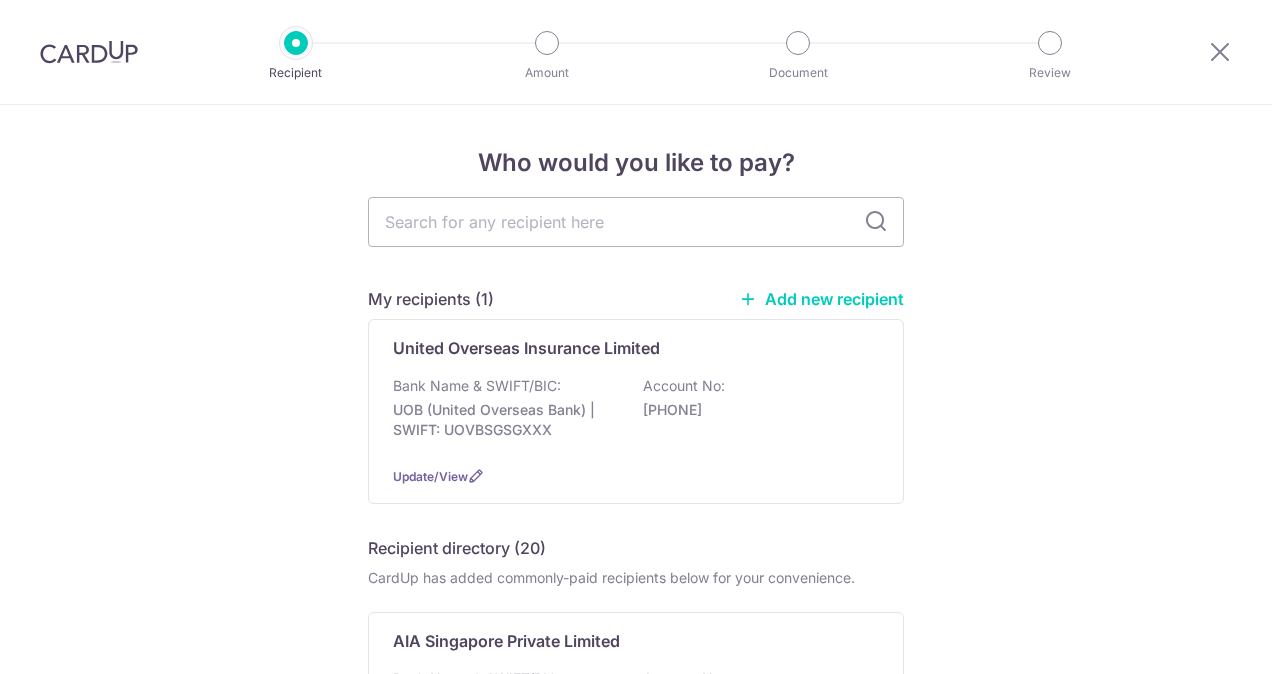 scroll, scrollTop: 0, scrollLeft: 0, axis: both 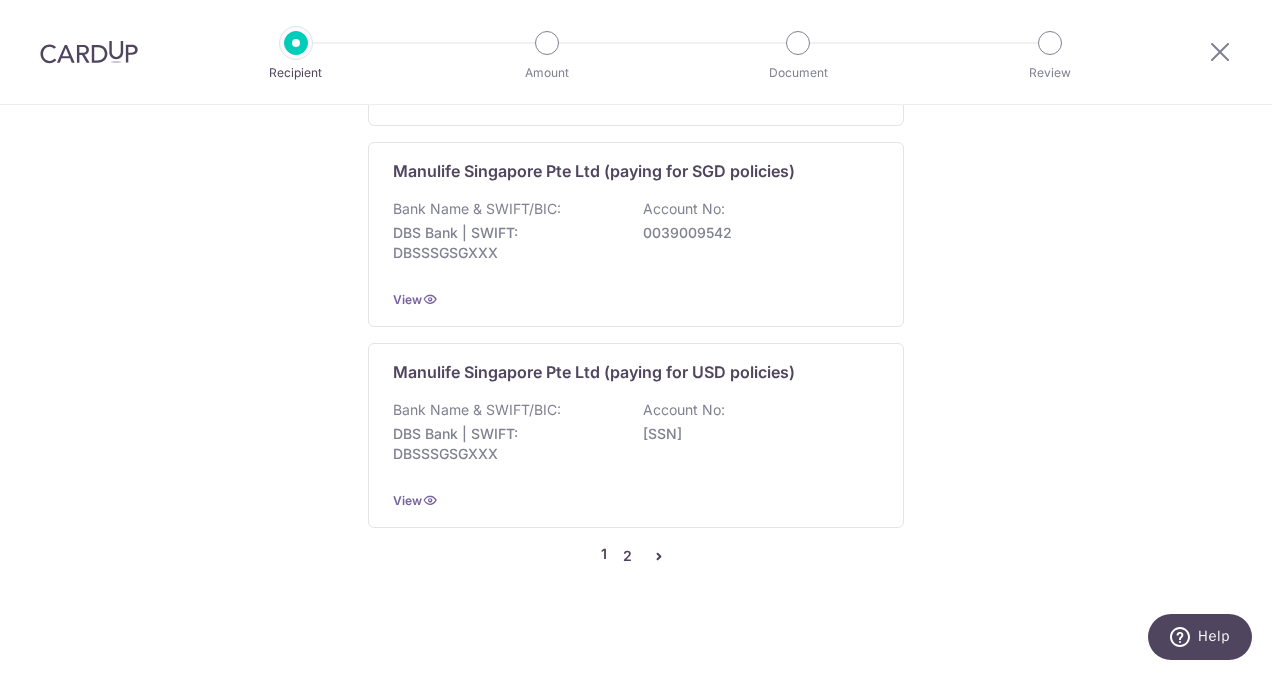 click on "2" at bounding box center [627, 556] 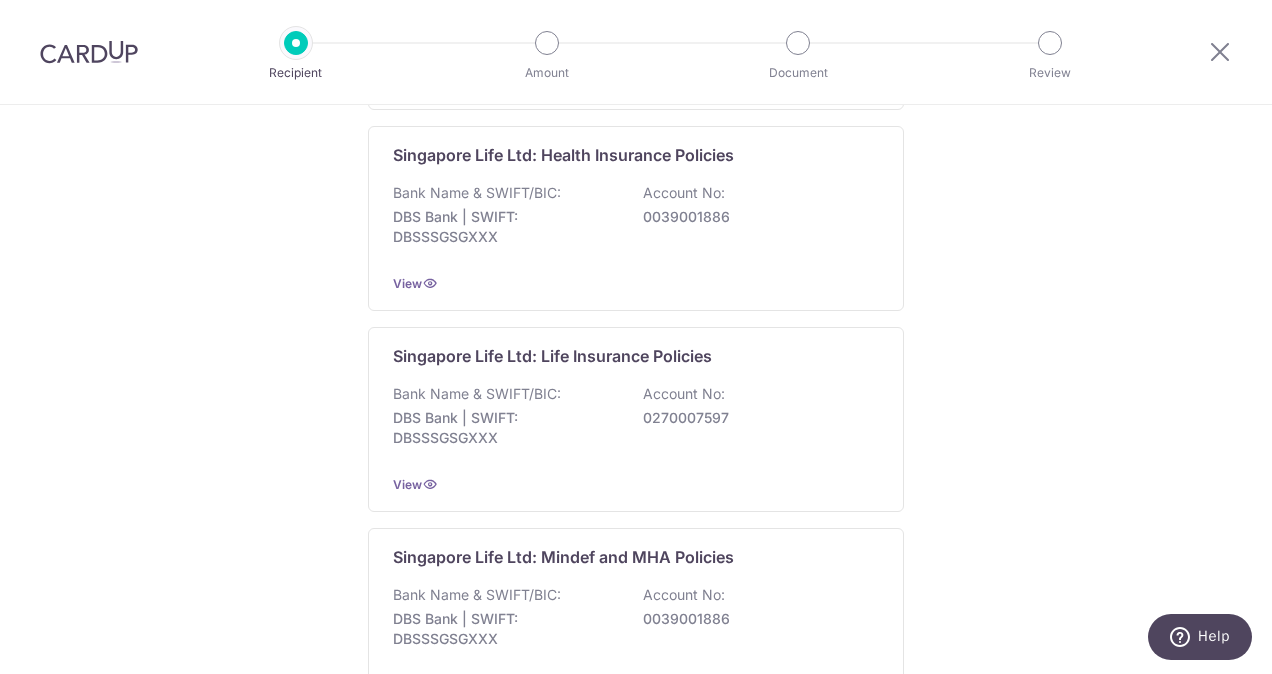 scroll, scrollTop: 900, scrollLeft: 0, axis: vertical 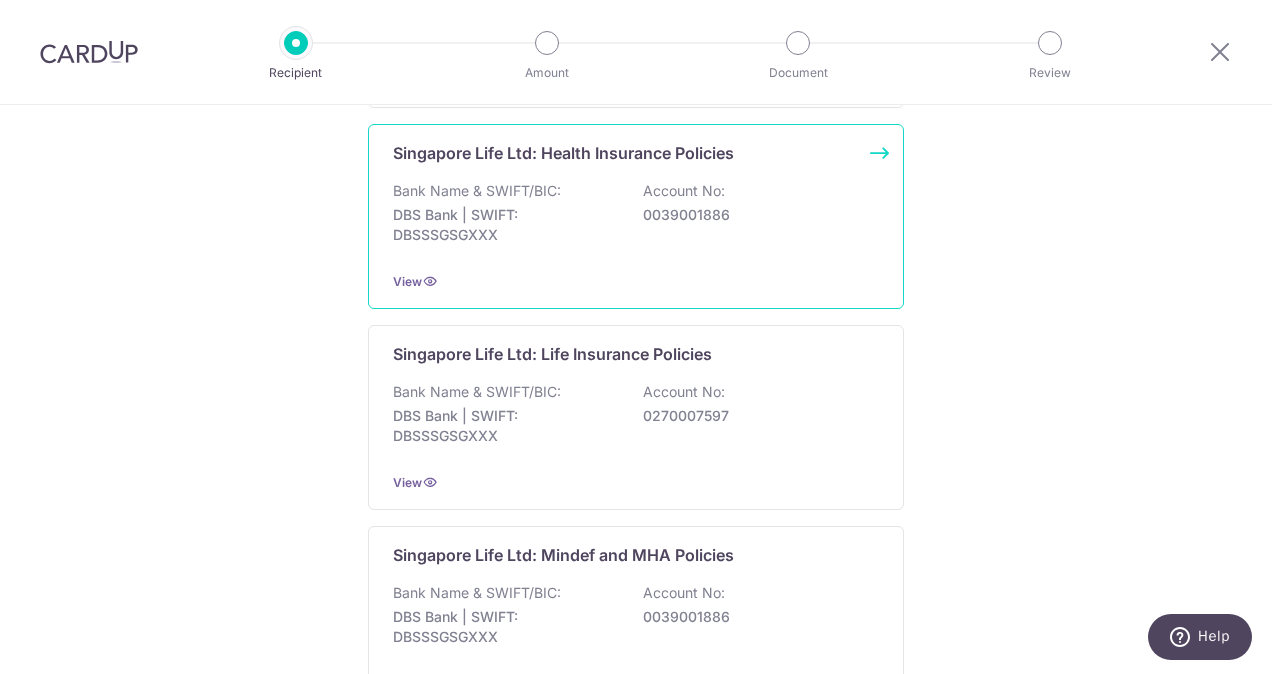 click on "Bank Name & SWIFT/BIC:
DBS Bank | SWIFT: DBSSSGSGXXX
Account No:
0039001886" at bounding box center (636, 218) 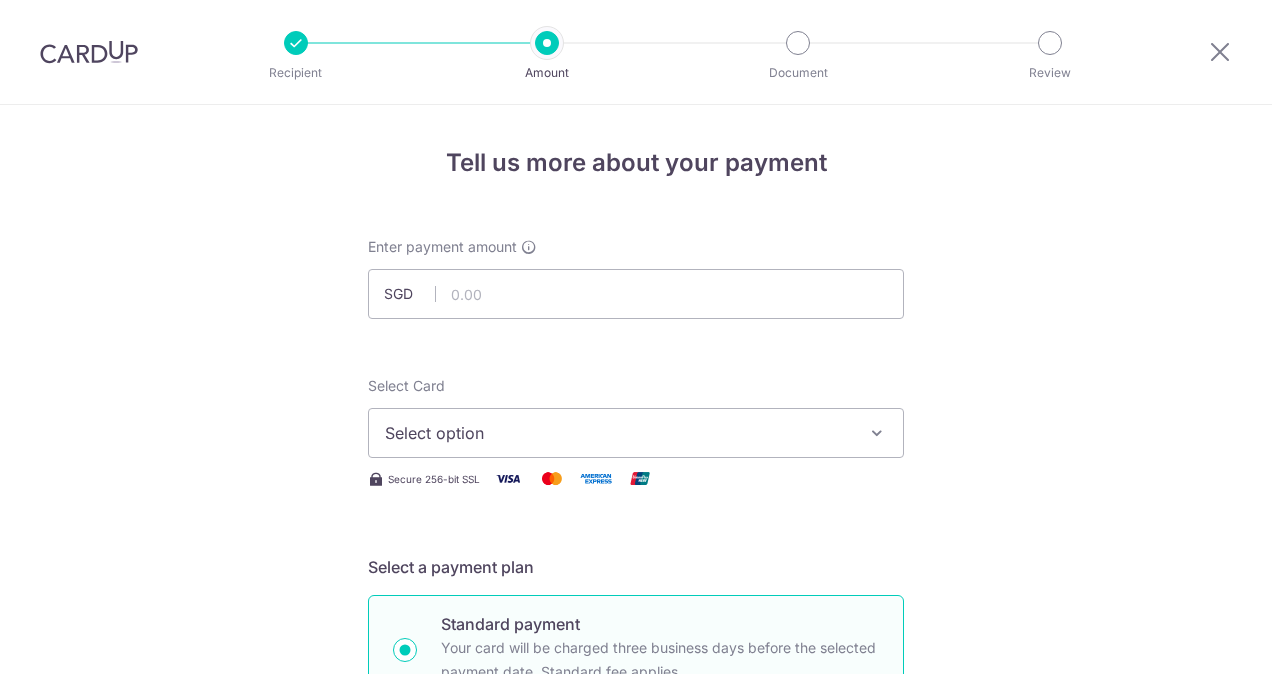 scroll, scrollTop: 0, scrollLeft: 0, axis: both 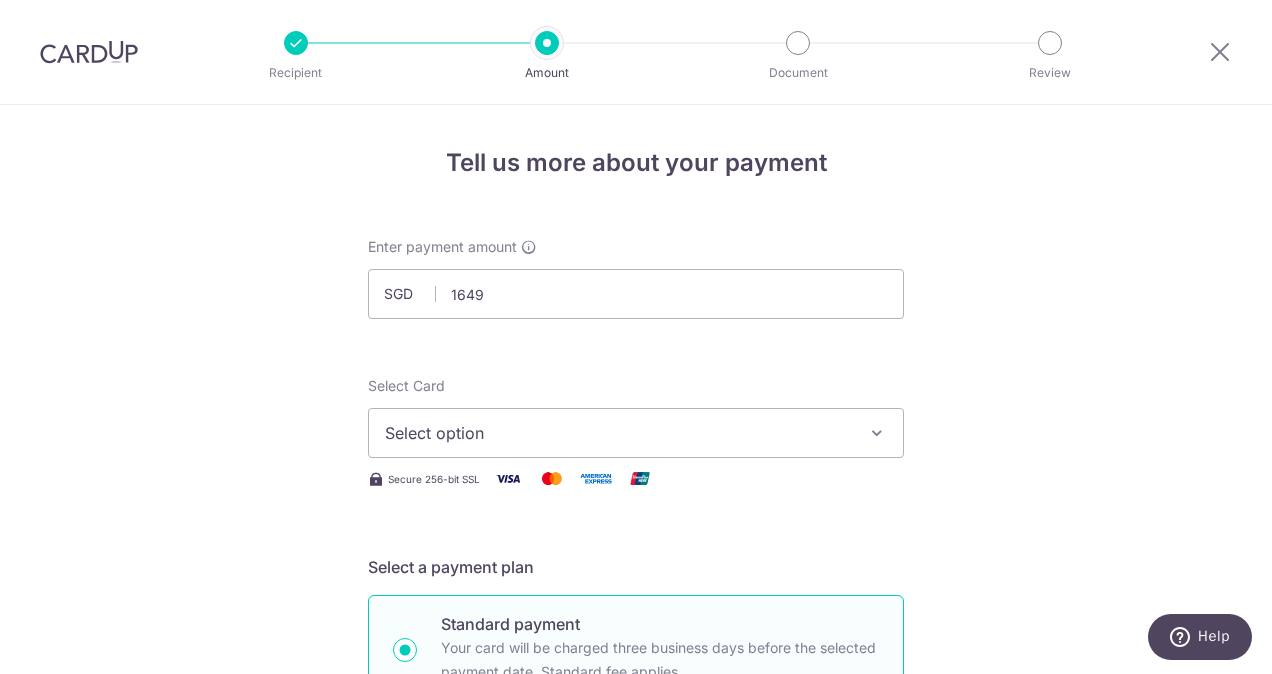 type on "1,649.00" 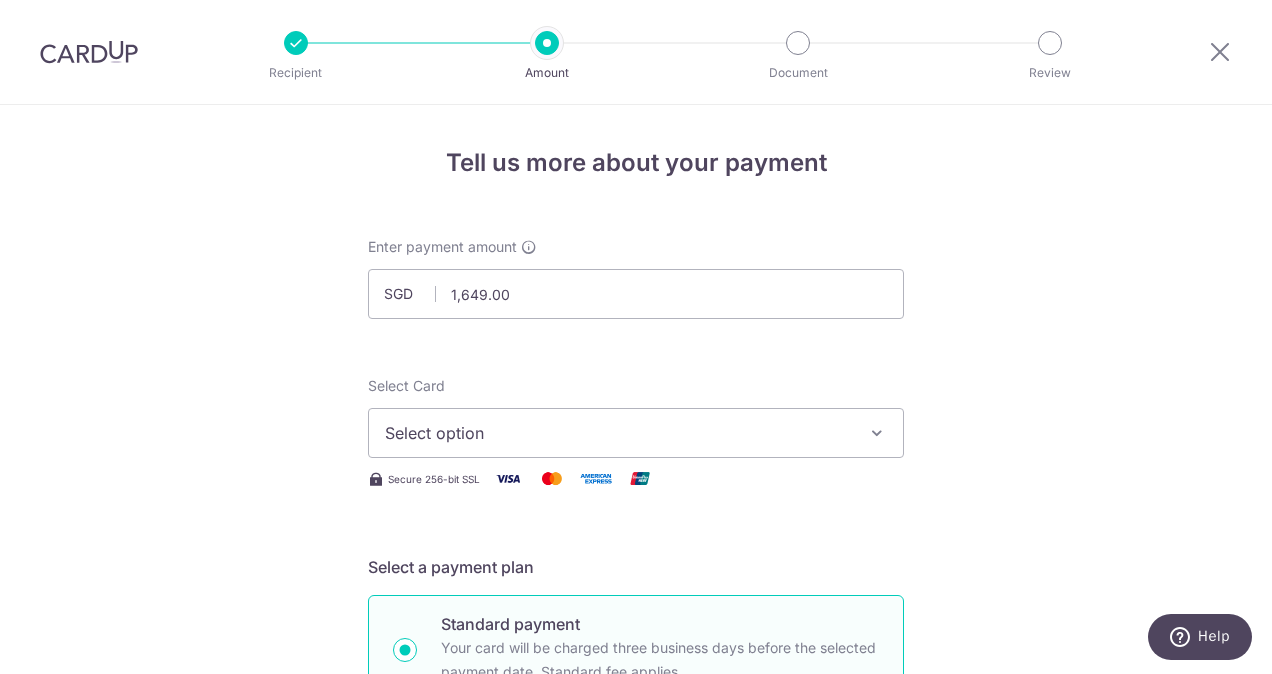 click on "Tell us more about your payment
Enter payment amount
SGD
1,649.00
1649.00
Select Card
Select option
Add credit card
Your Cards
**** 3950
Secure 256-bit SSL
Text
New card details
Card
Secure 256-bit SSL" at bounding box center [636, 982] 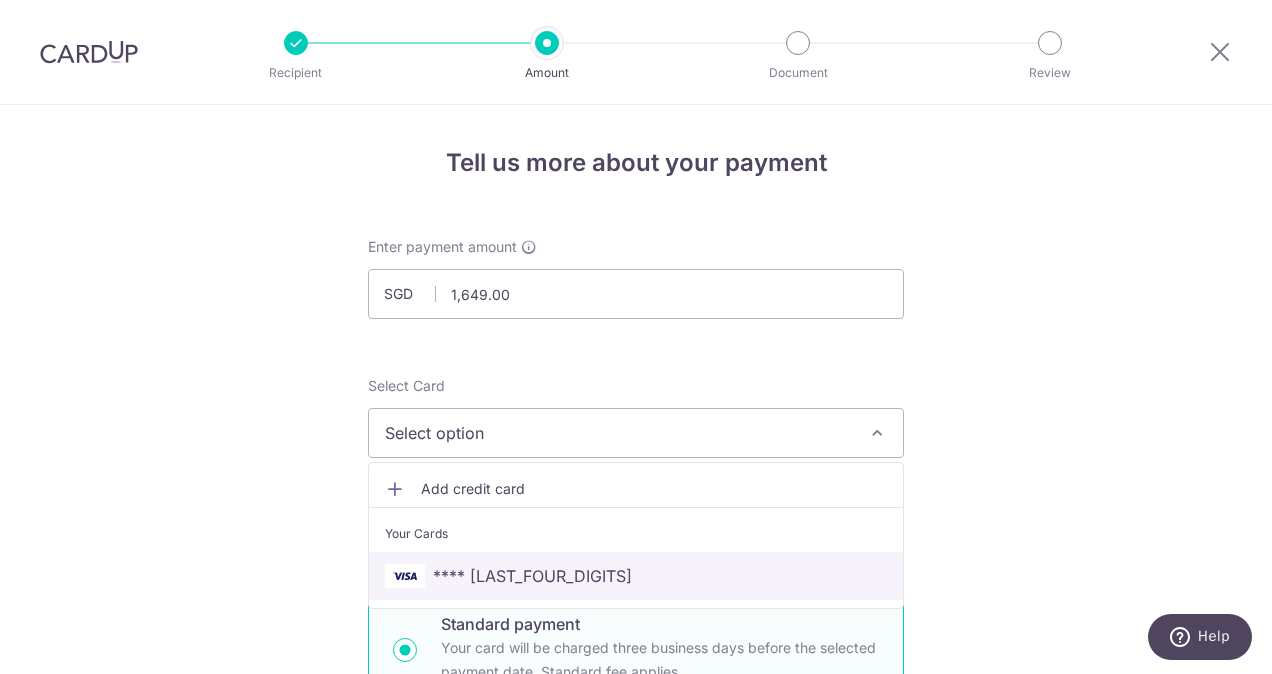 click on "**** 3950" at bounding box center (636, 576) 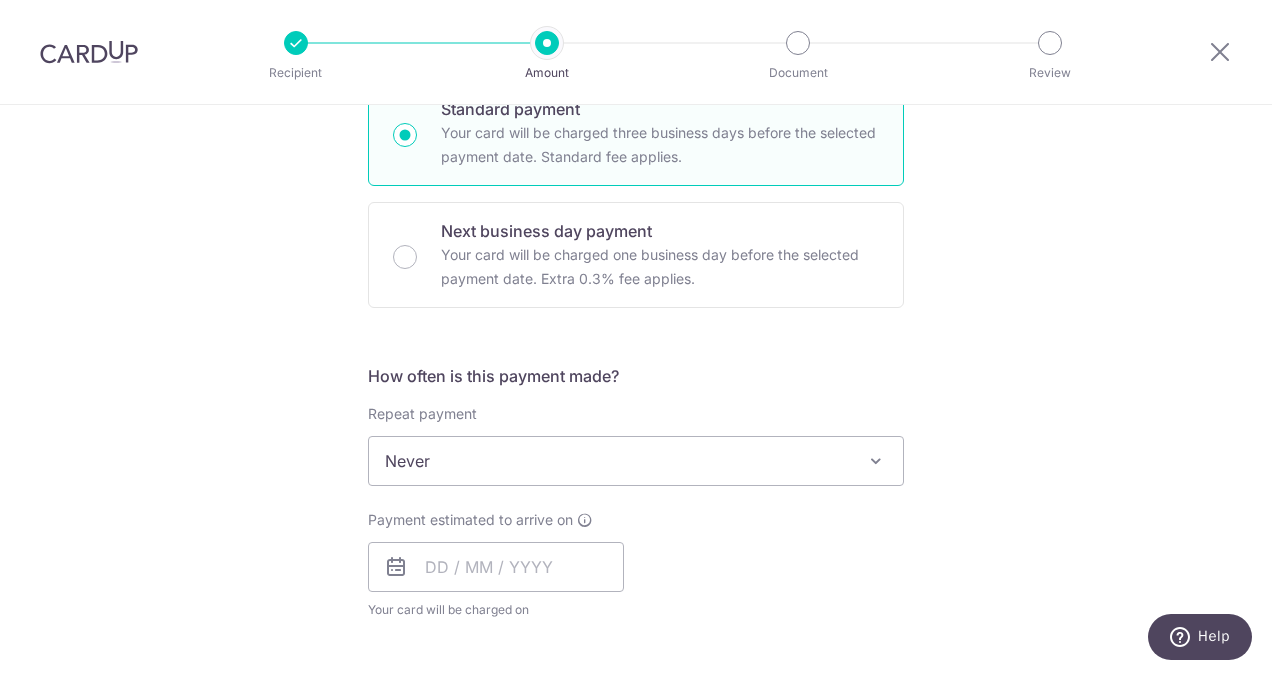 scroll, scrollTop: 700, scrollLeft: 0, axis: vertical 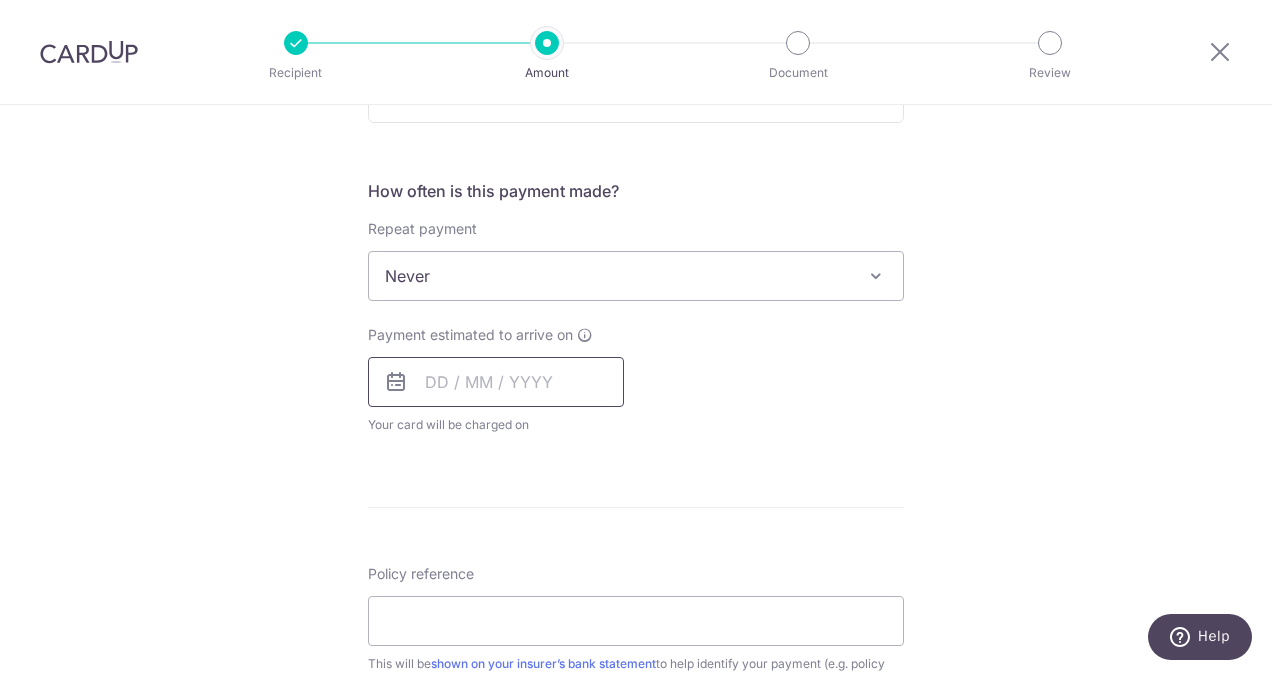 click at bounding box center (496, 382) 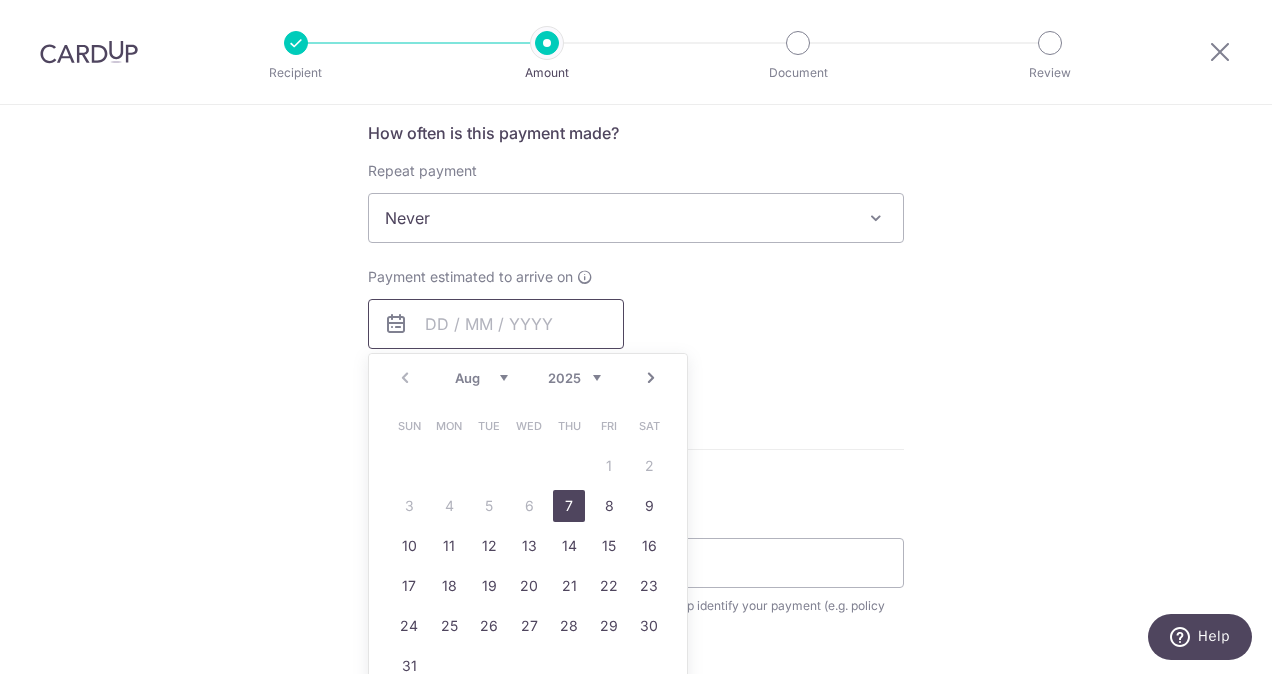 scroll, scrollTop: 800, scrollLeft: 0, axis: vertical 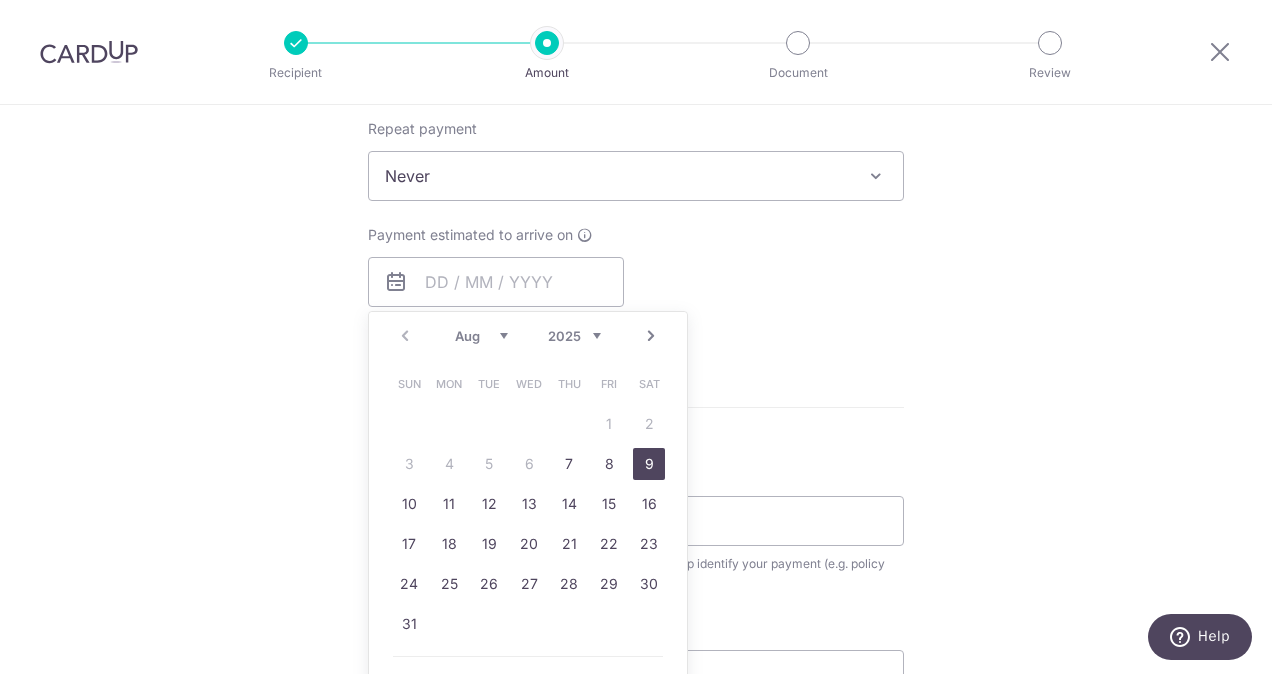 click on "9" at bounding box center [649, 464] 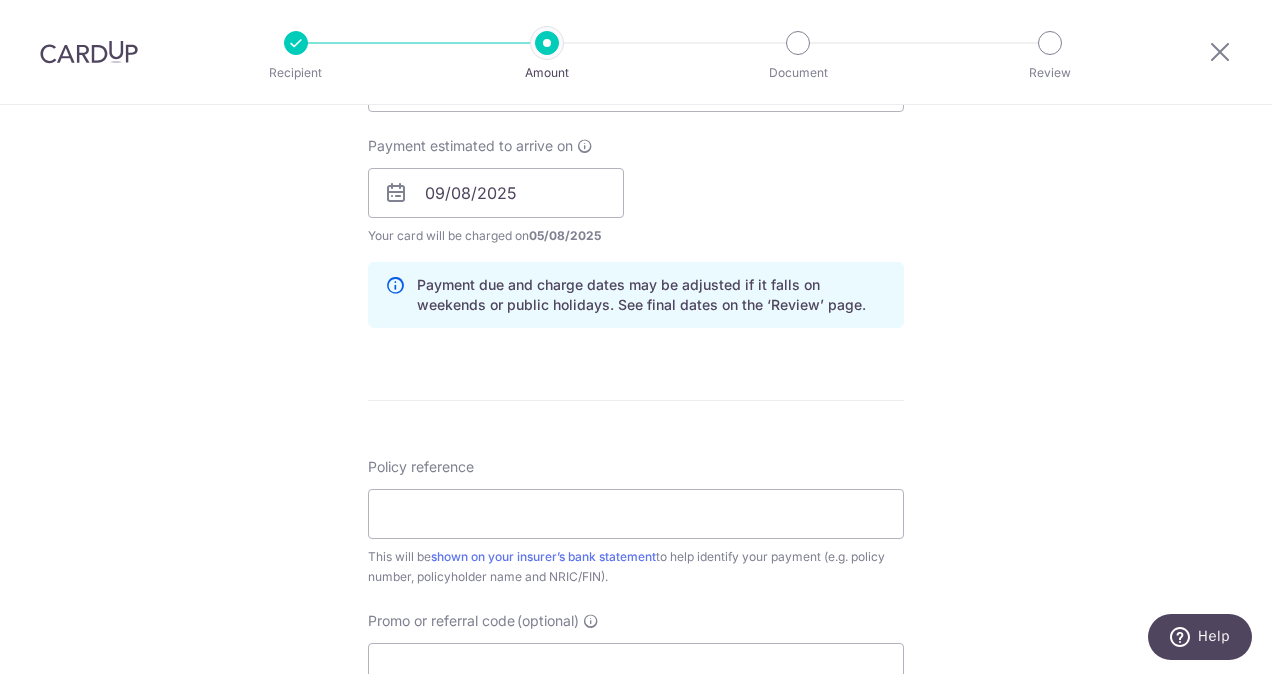 scroll, scrollTop: 1000, scrollLeft: 0, axis: vertical 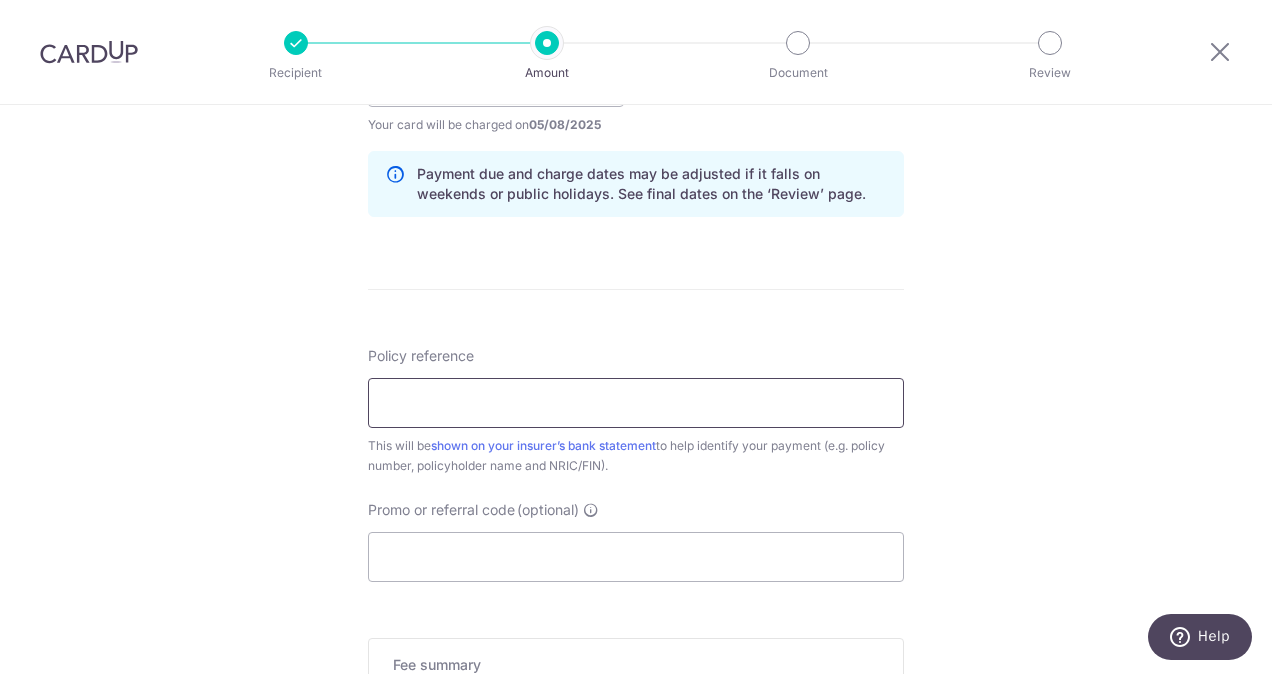 click on "Policy reference" at bounding box center (636, 403) 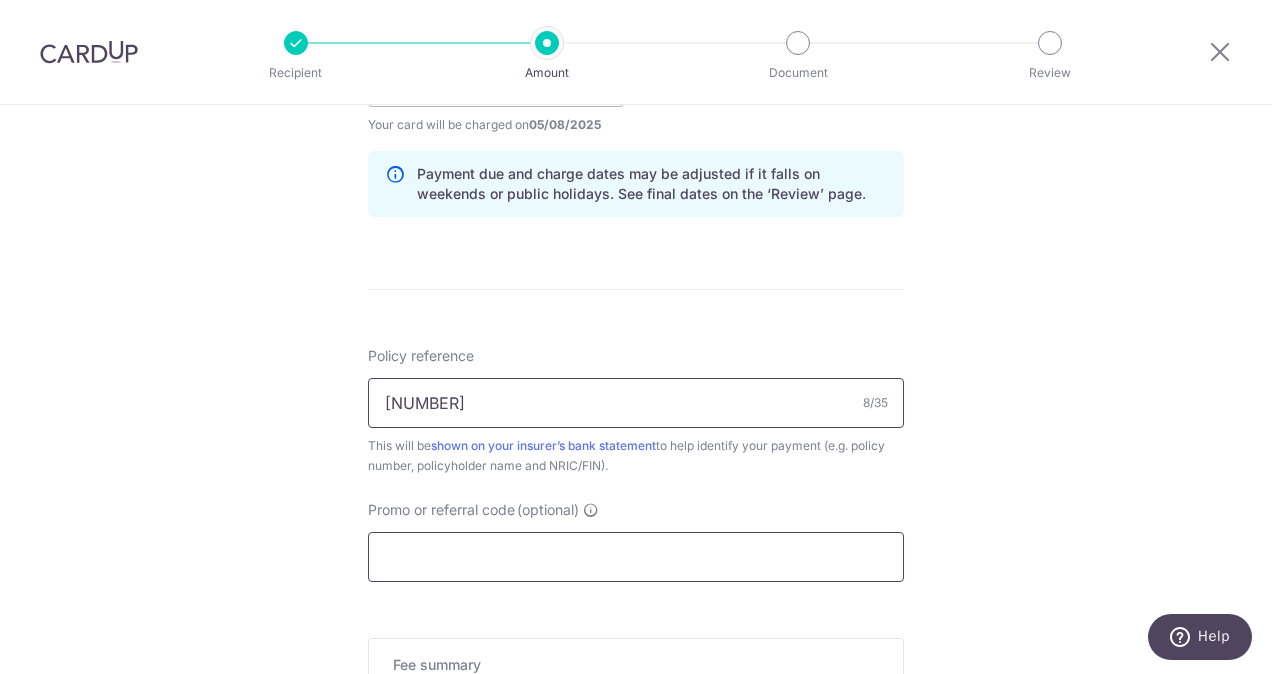 type on "07264975" 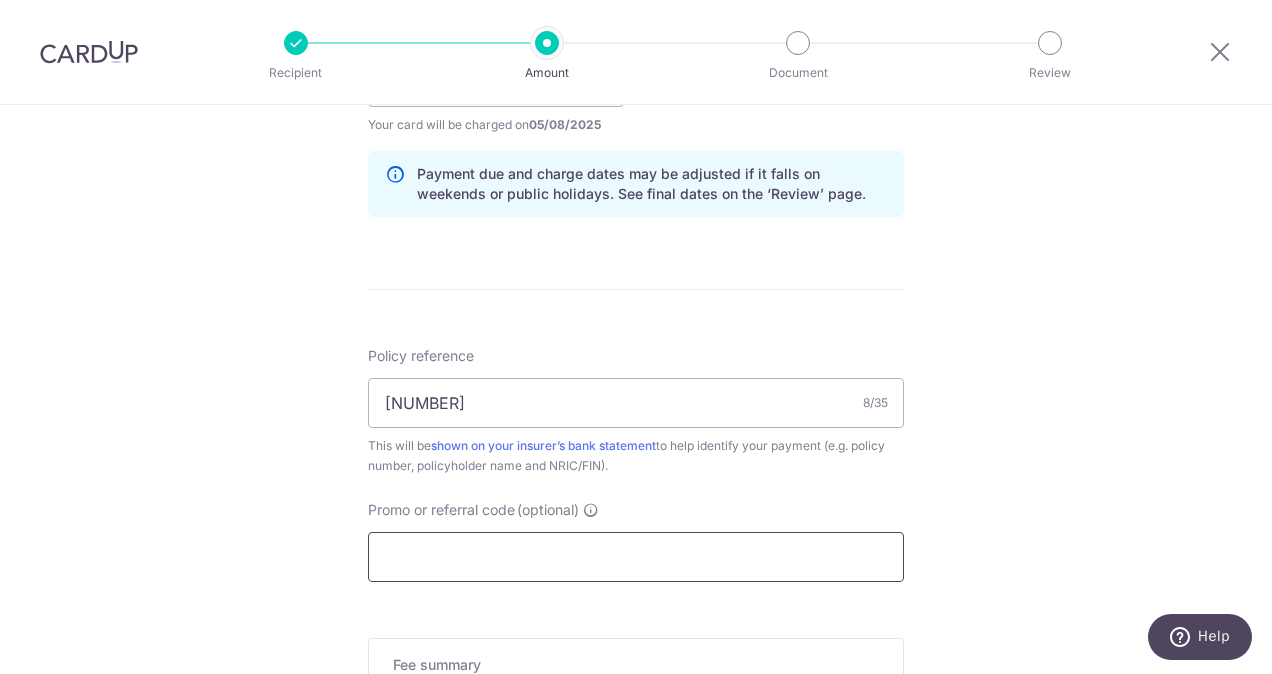 click on "Promo or referral code
(optional)" at bounding box center [636, 557] 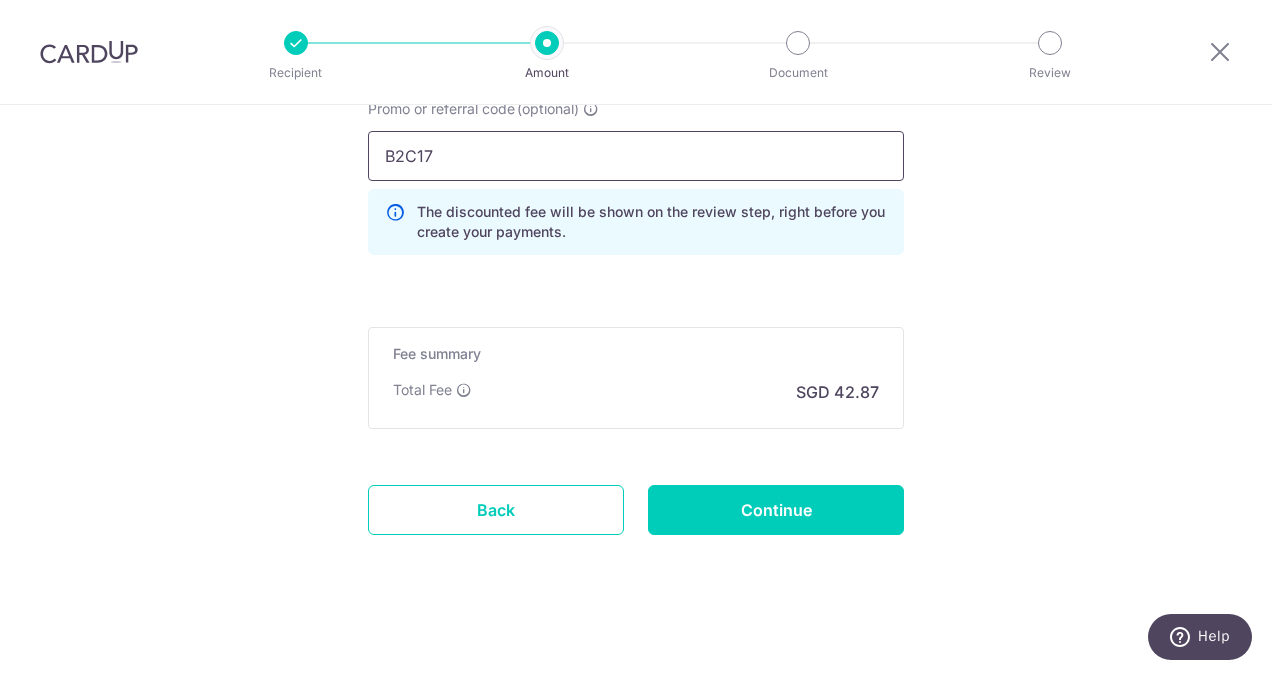 scroll, scrollTop: 1406, scrollLeft: 0, axis: vertical 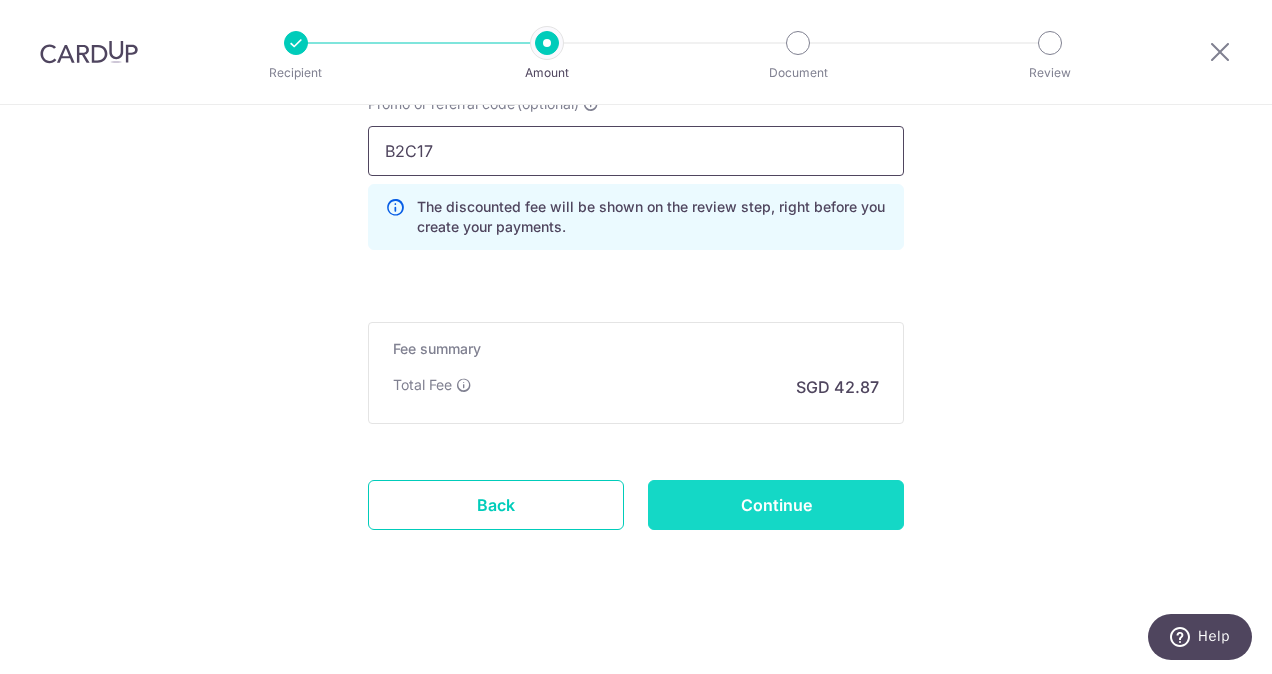 type on "B2C17" 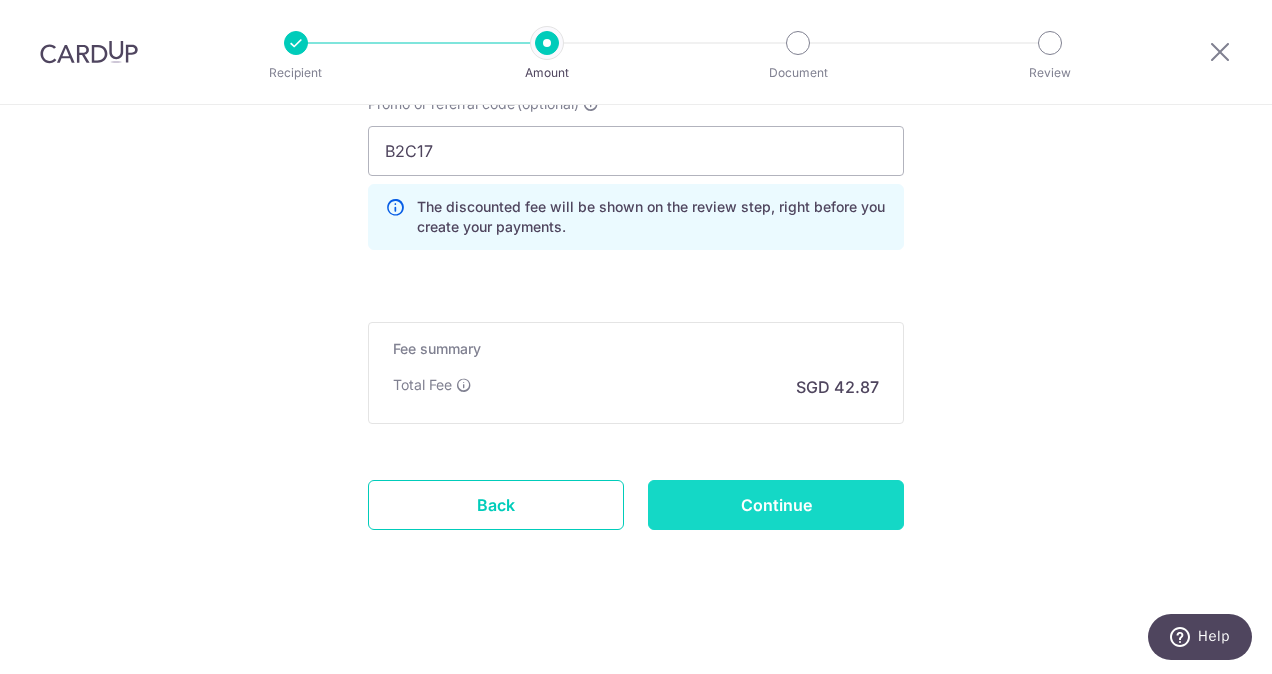 click on "Continue" at bounding box center [776, 505] 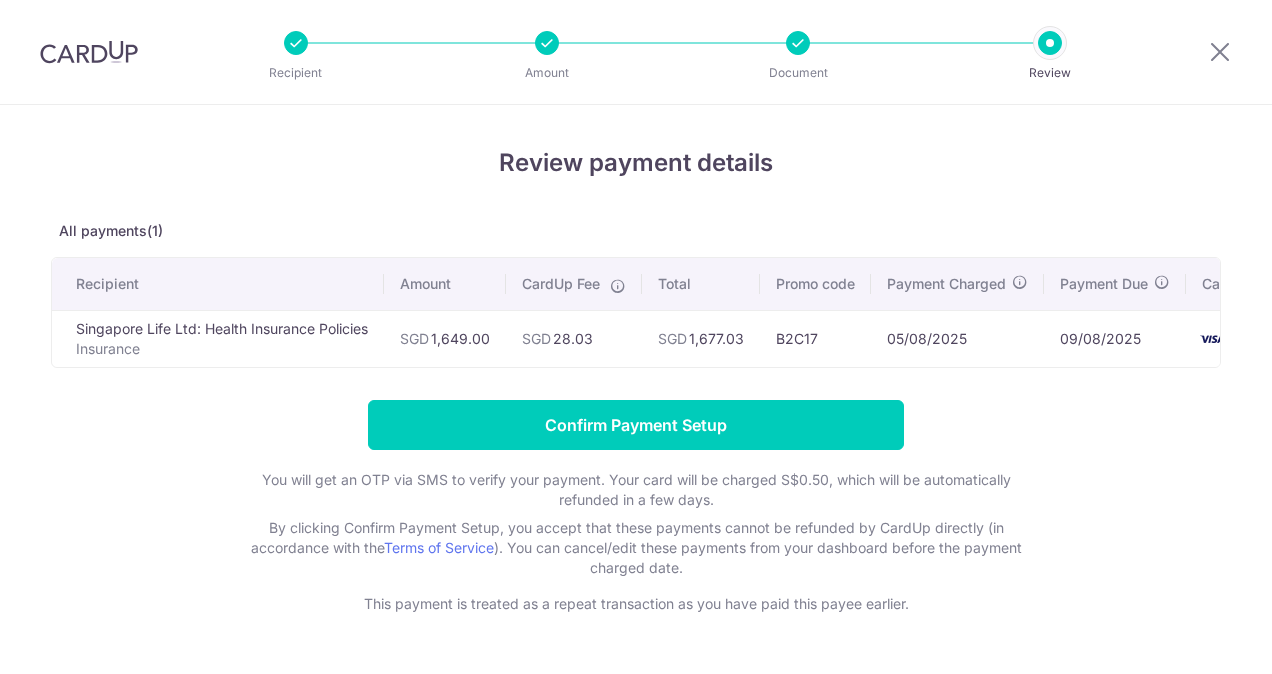 scroll, scrollTop: 0, scrollLeft: 0, axis: both 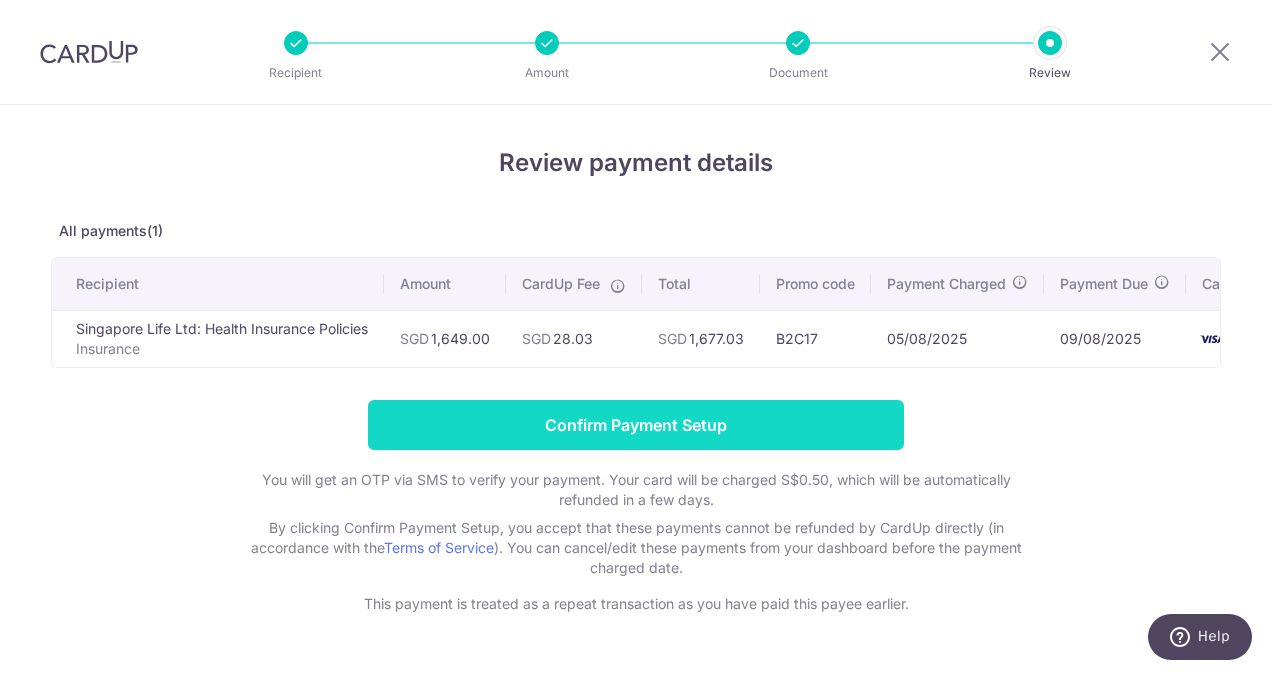 click on "Confirm Payment Setup" at bounding box center [636, 425] 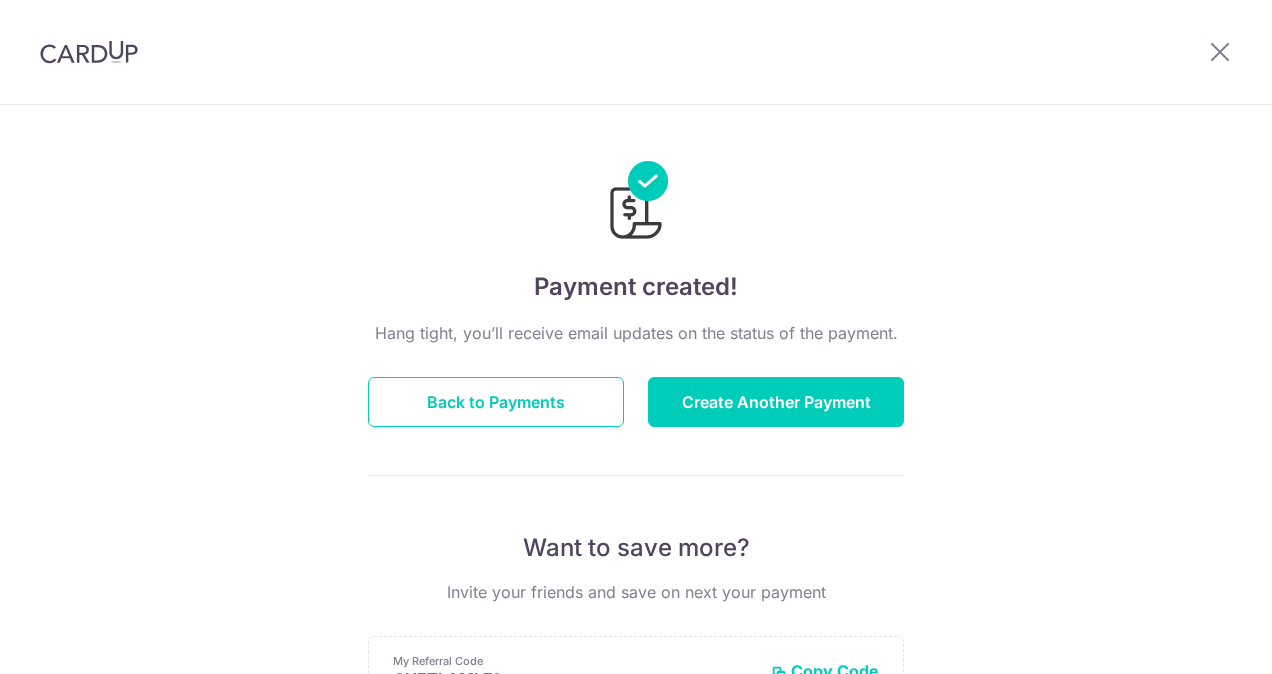 scroll, scrollTop: 0, scrollLeft: 0, axis: both 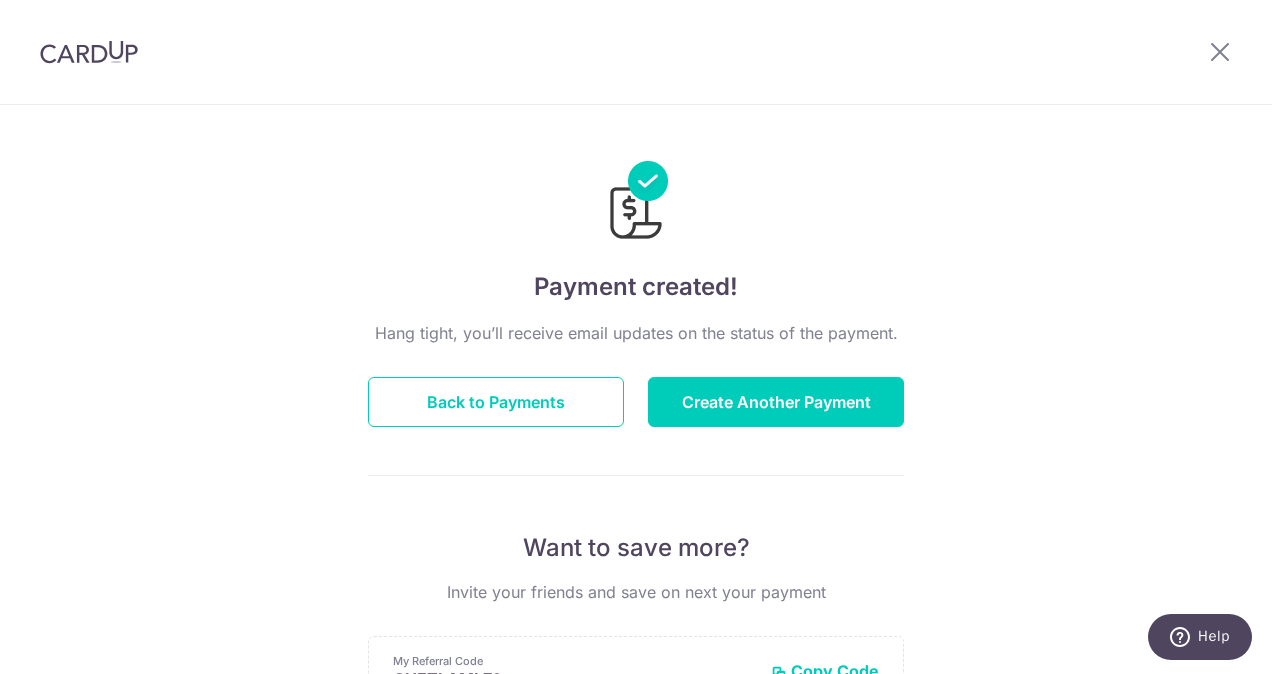click at bounding box center [89, 52] 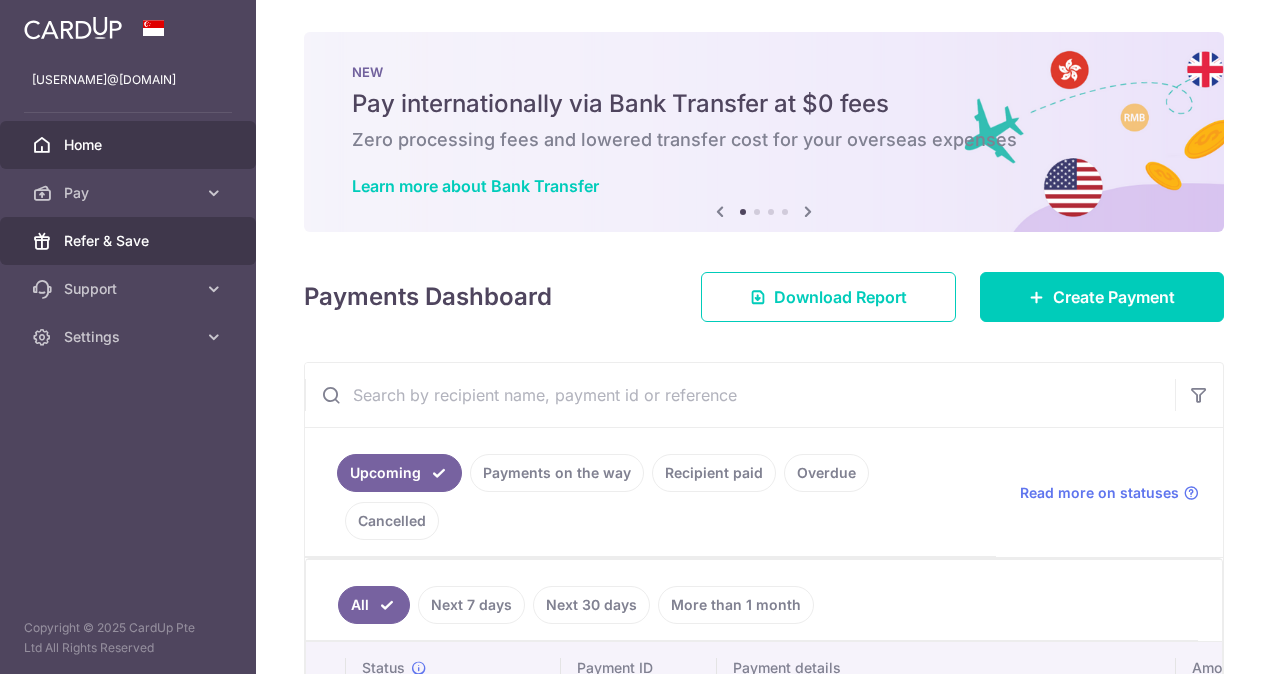 scroll, scrollTop: 0, scrollLeft: 0, axis: both 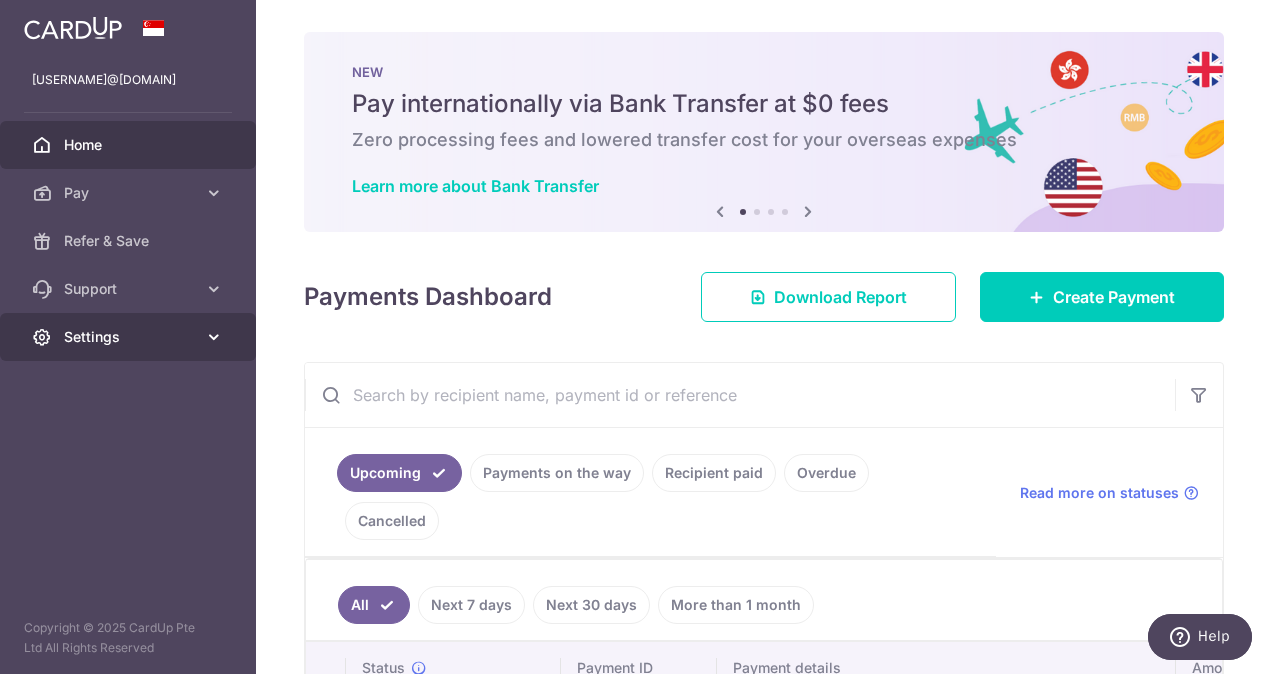 click on "Settings" at bounding box center [130, 337] 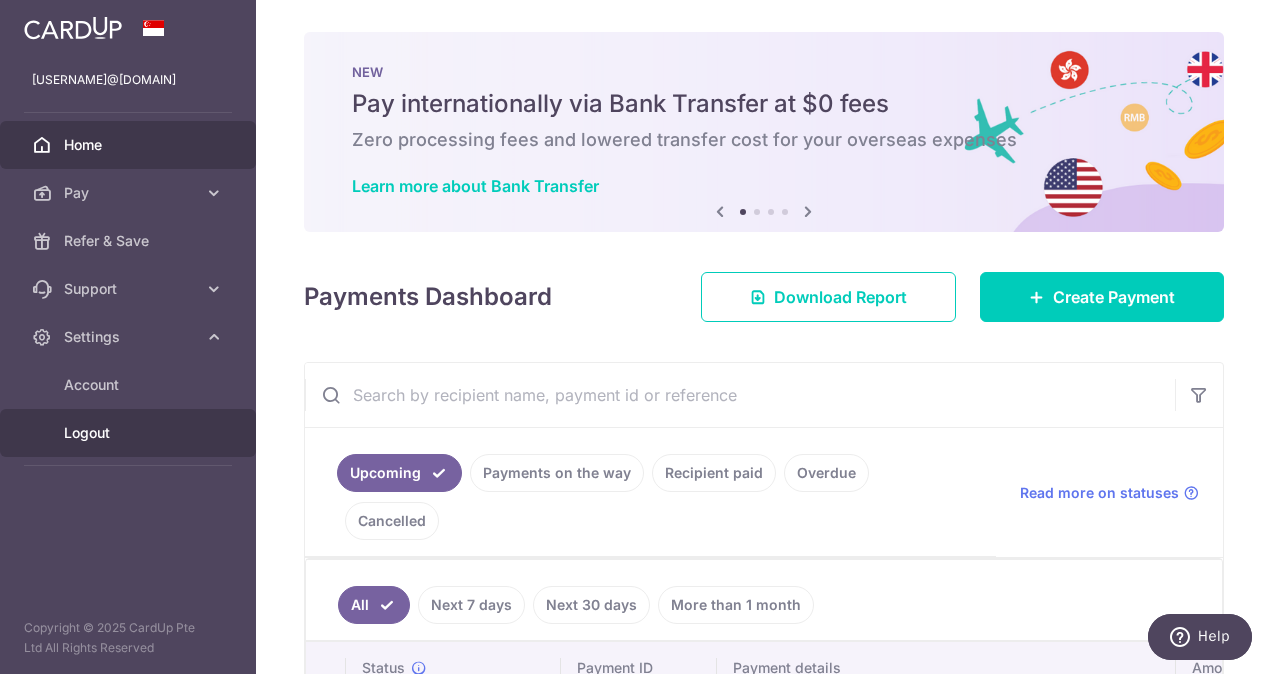 click on "Logout" at bounding box center (130, 433) 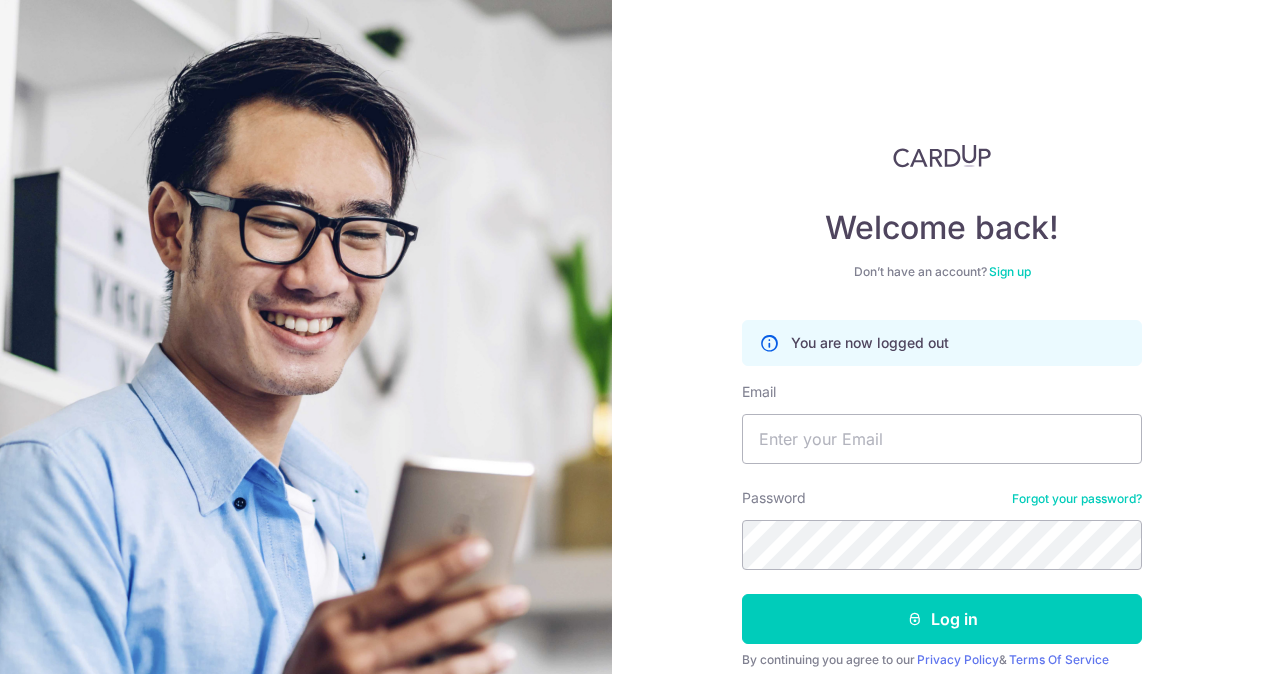 scroll, scrollTop: 0, scrollLeft: 0, axis: both 